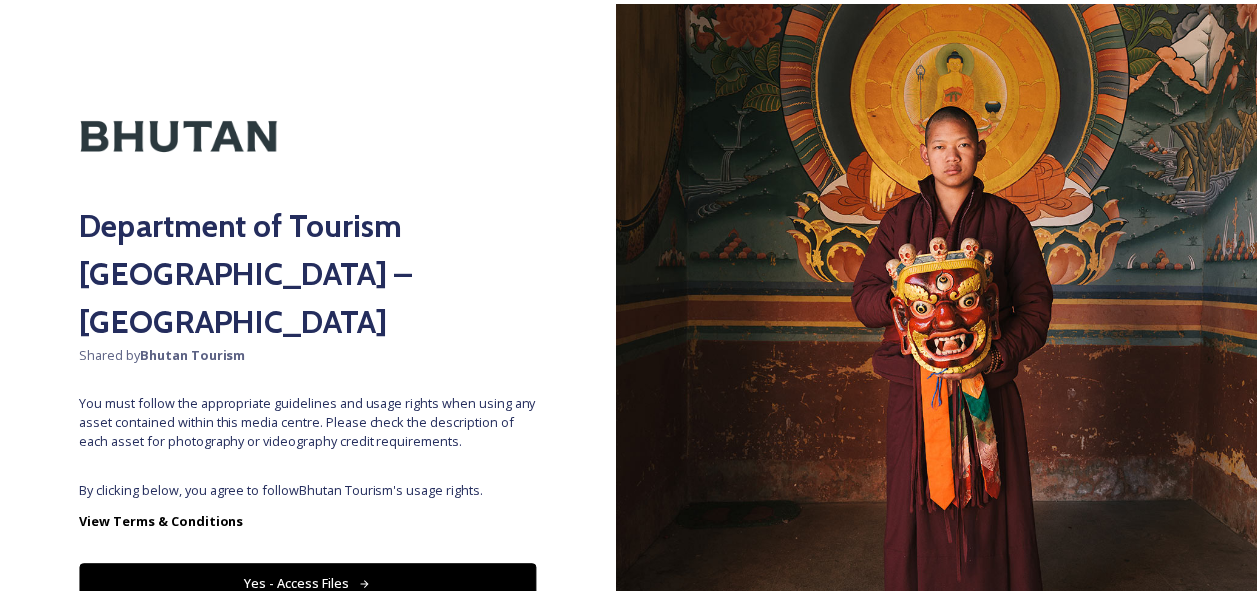 scroll, scrollTop: 0, scrollLeft: 0, axis: both 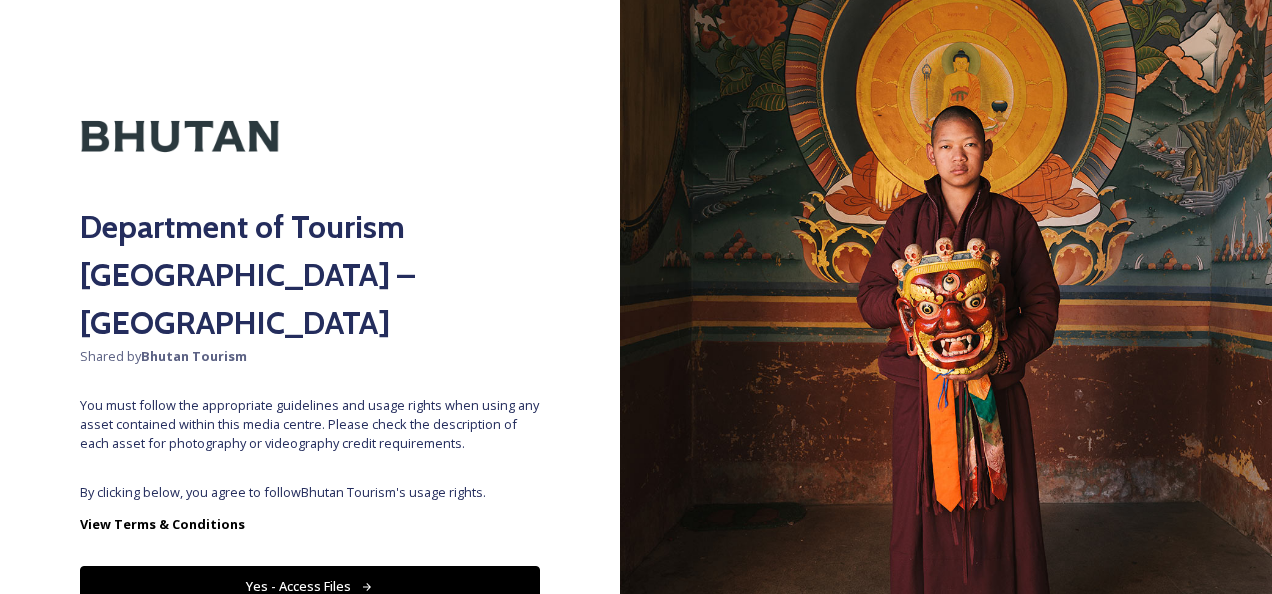 click on "Yes - Access Files" at bounding box center (310, 586) 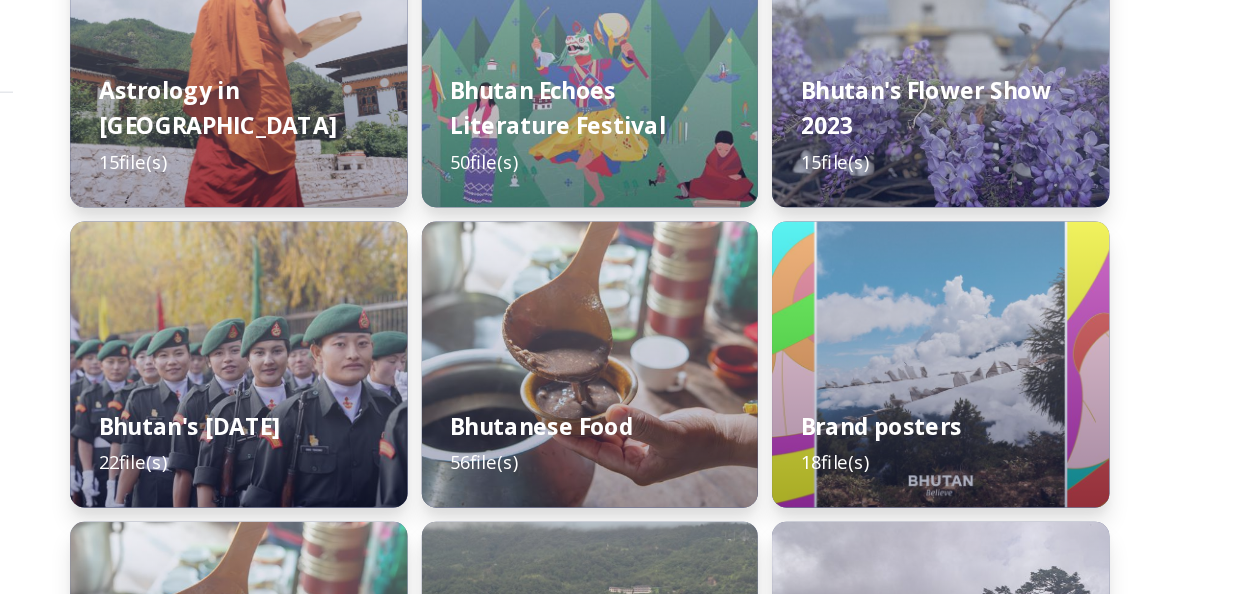 scroll, scrollTop: 372, scrollLeft: 0, axis: vertical 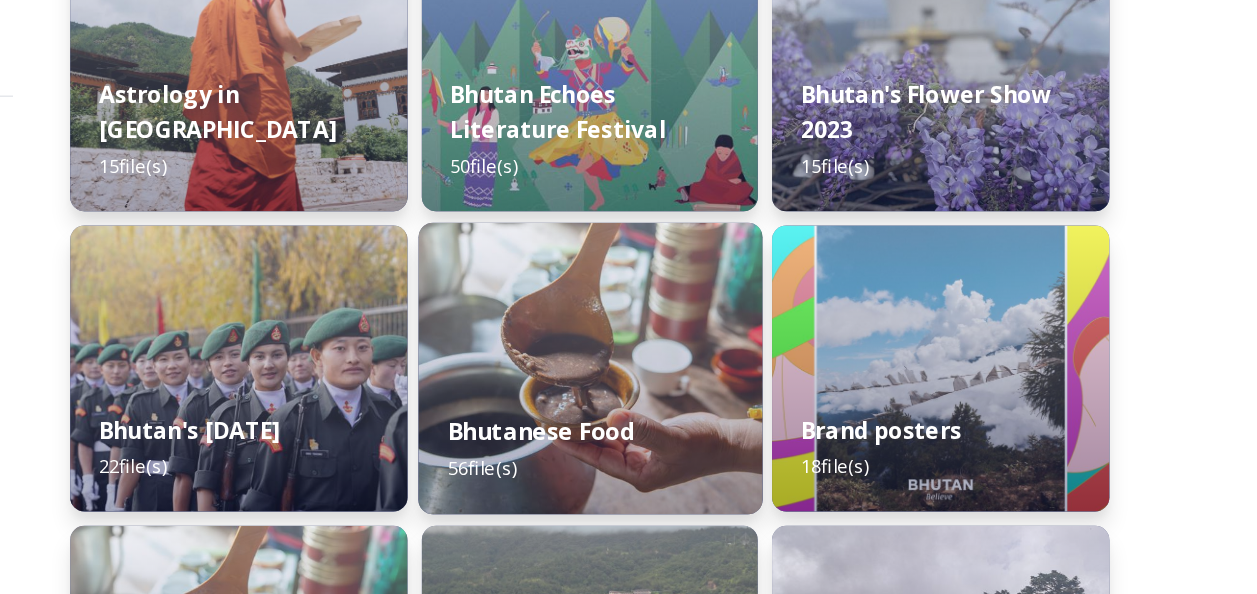 click on "Bhutanese Food" at bounding box center (744, 302) 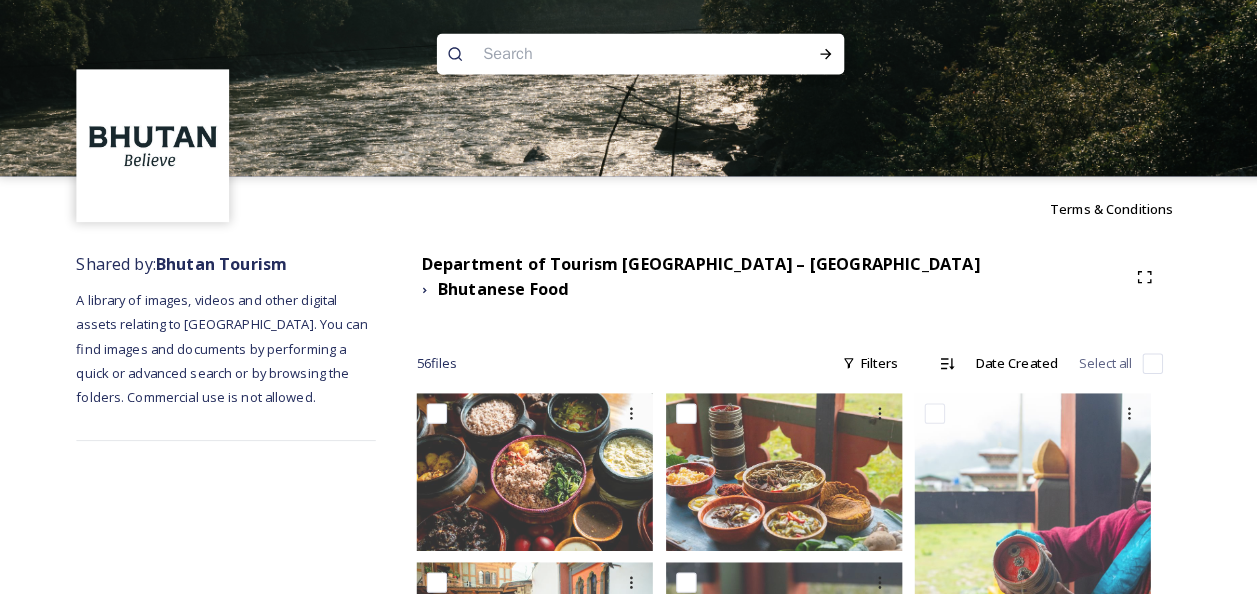 scroll, scrollTop: 0, scrollLeft: 0, axis: both 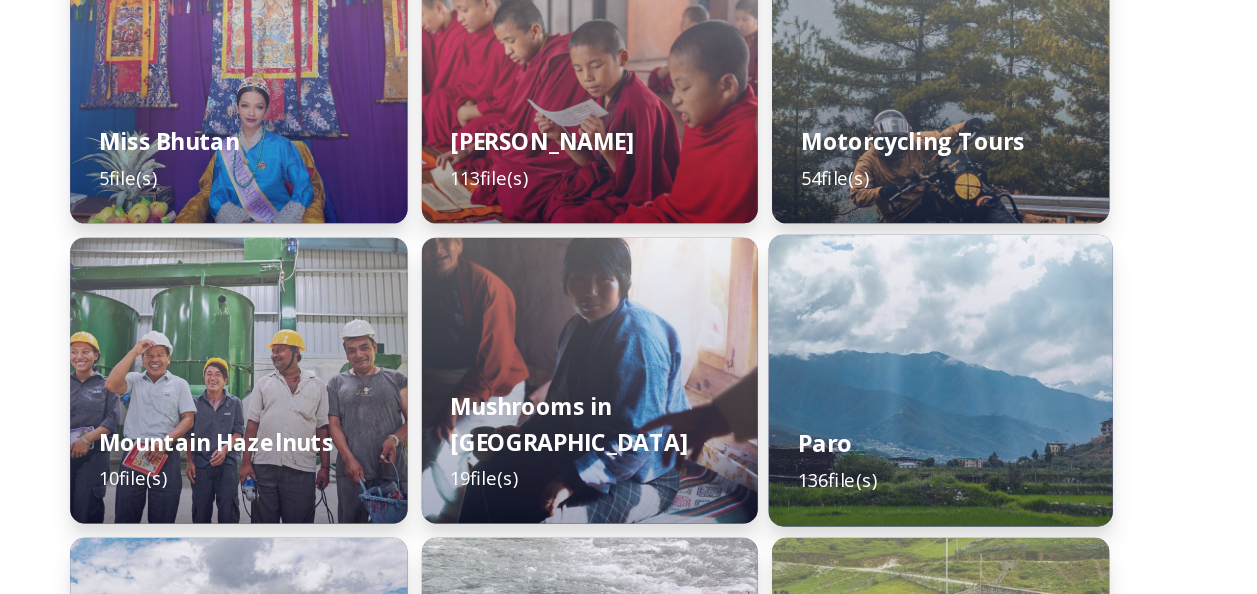 click on "Paro 136  file(s)" at bounding box center [1024, 500] 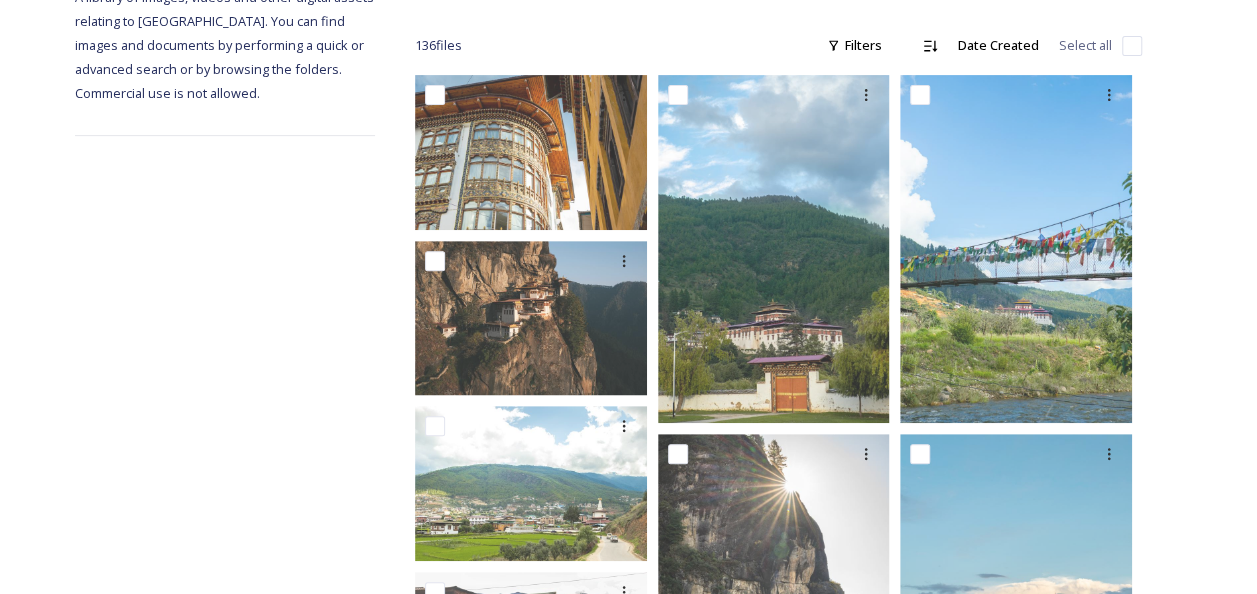 scroll, scrollTop: 0, scrollLeft: 0, axis: both 